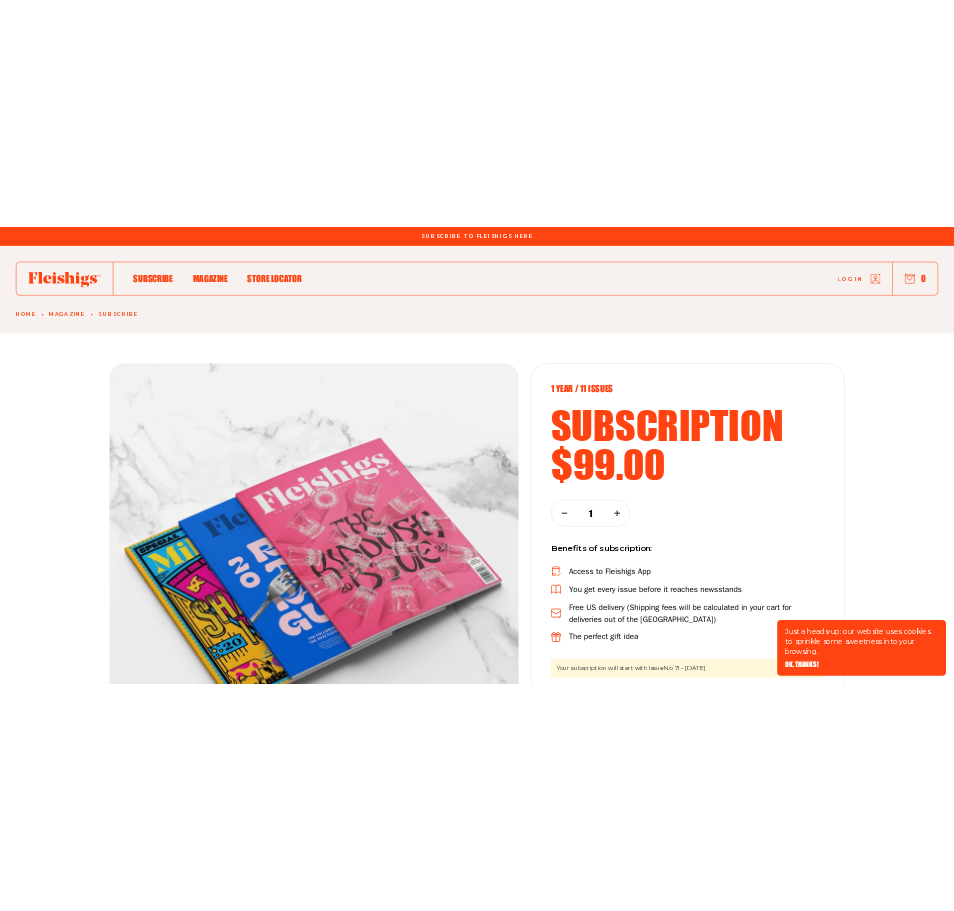 scroll, scrollTop: 0, scrollLeft: 0, axis: both 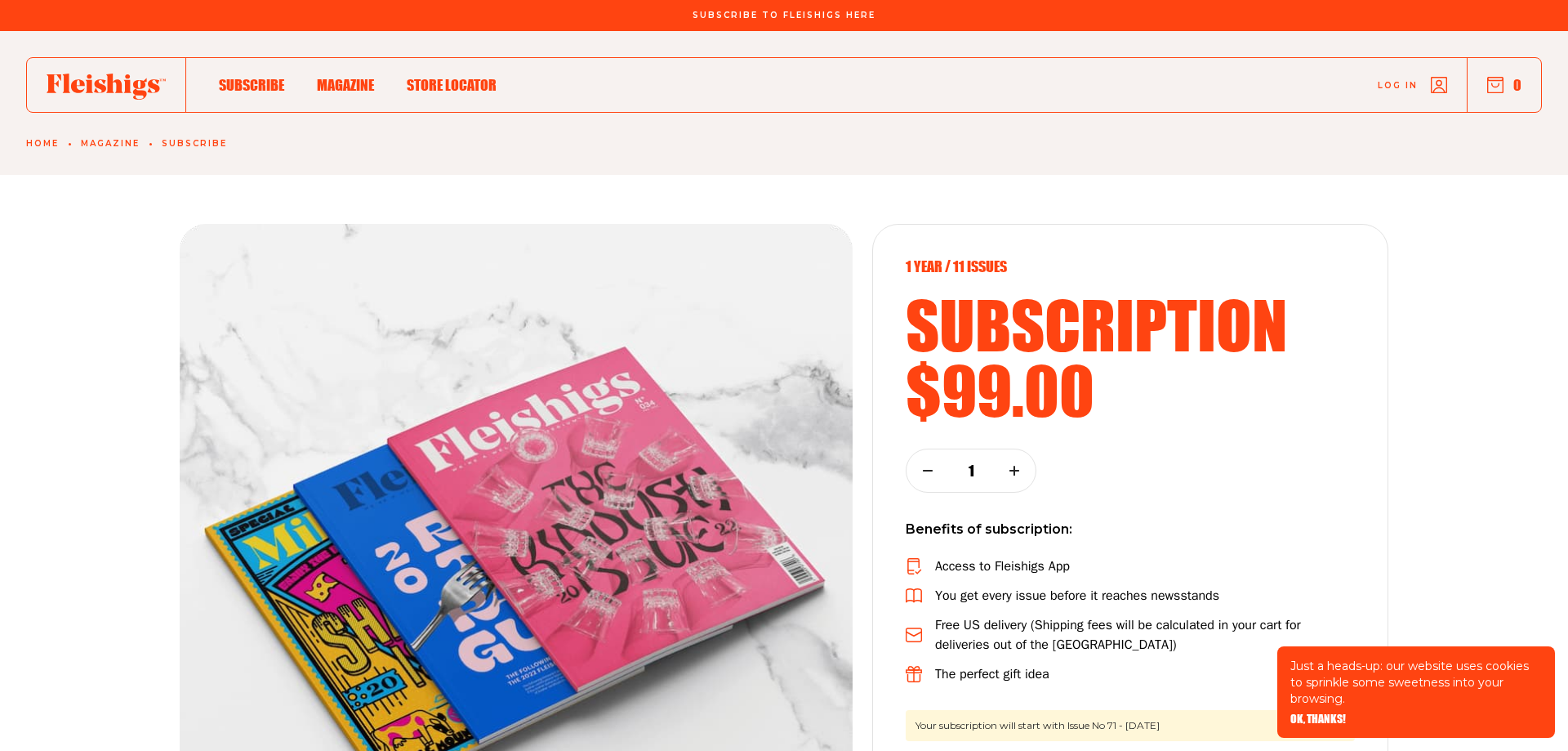 click on "Log in   0" at bounding box center [1018, 85] 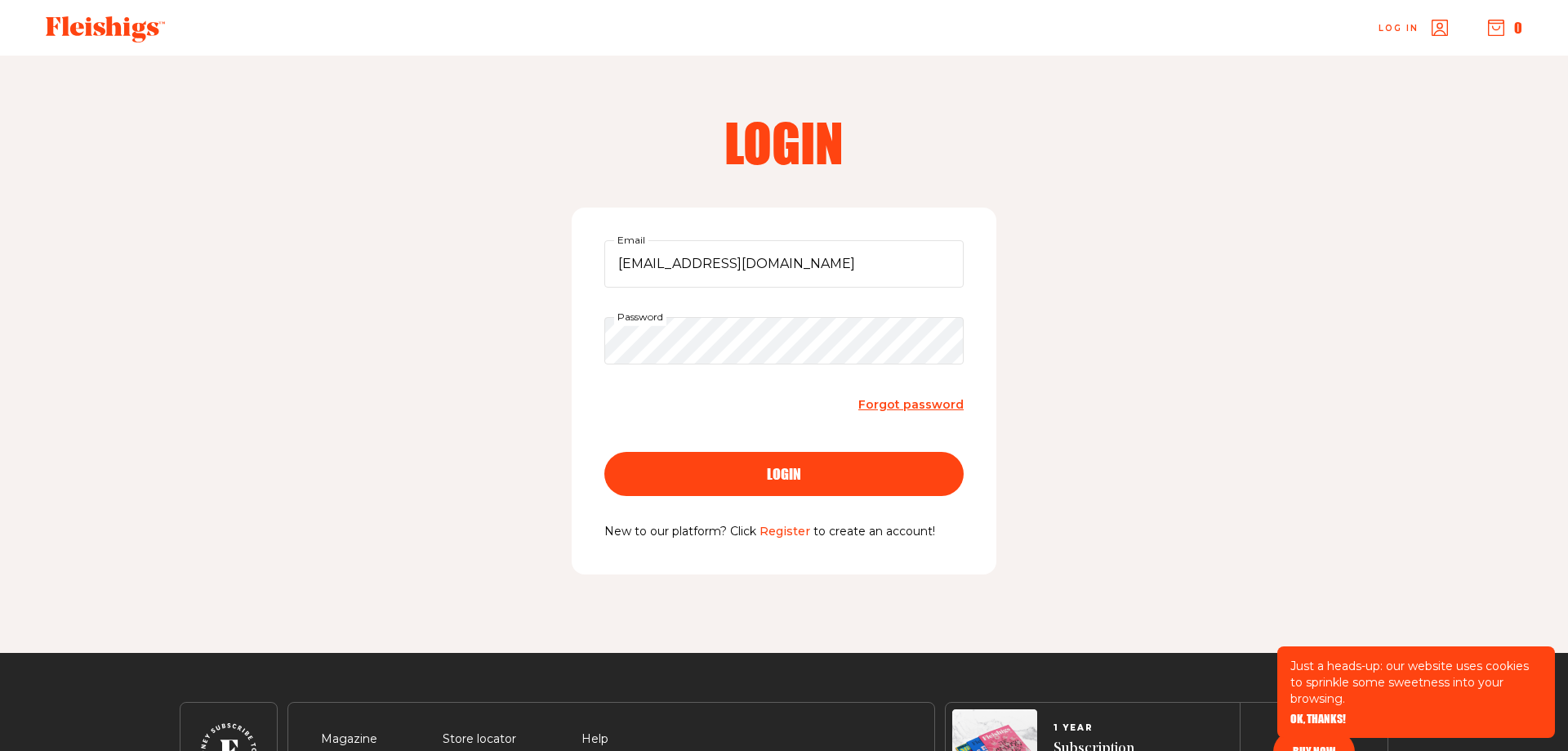 click on "login" at bounding box center (784, 474) 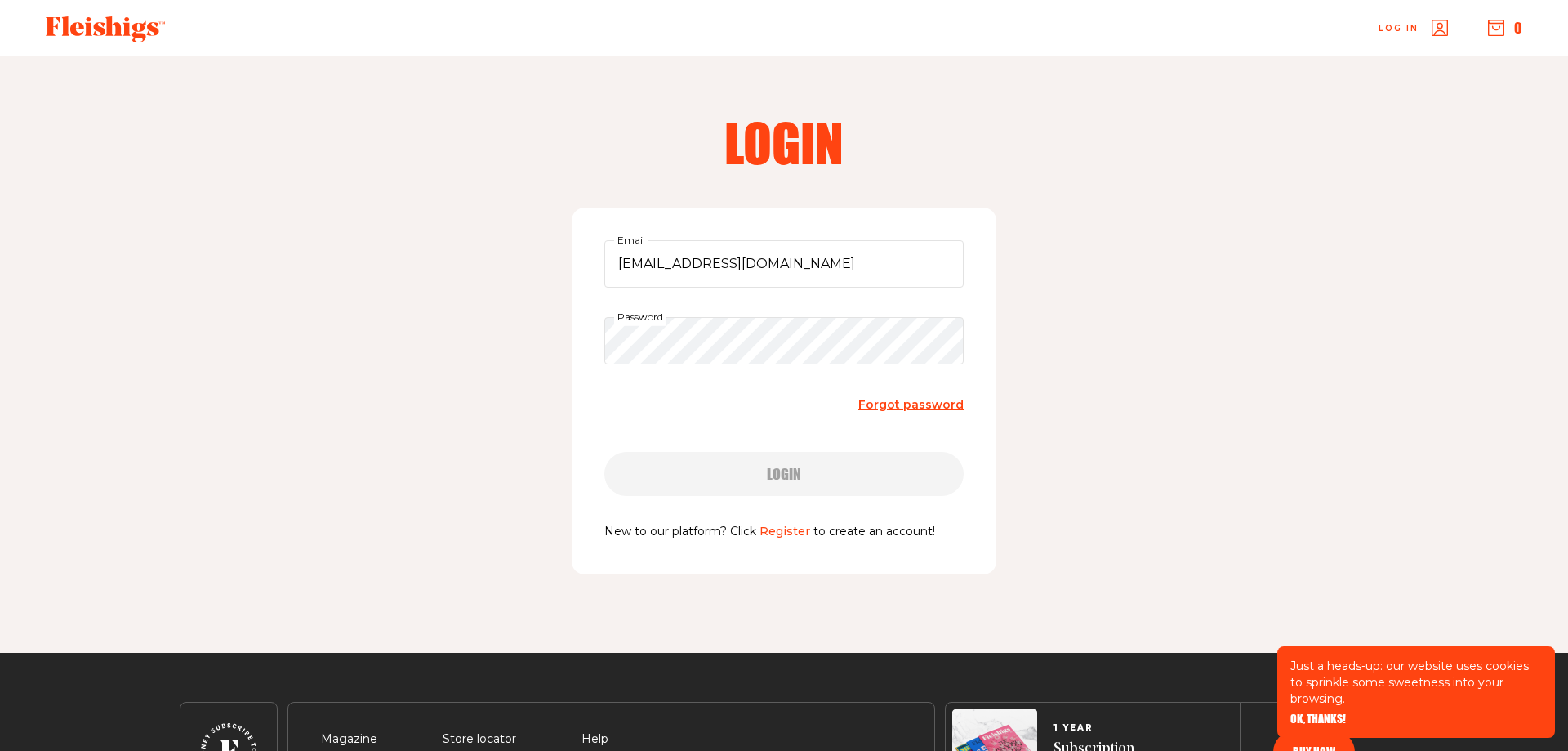 type 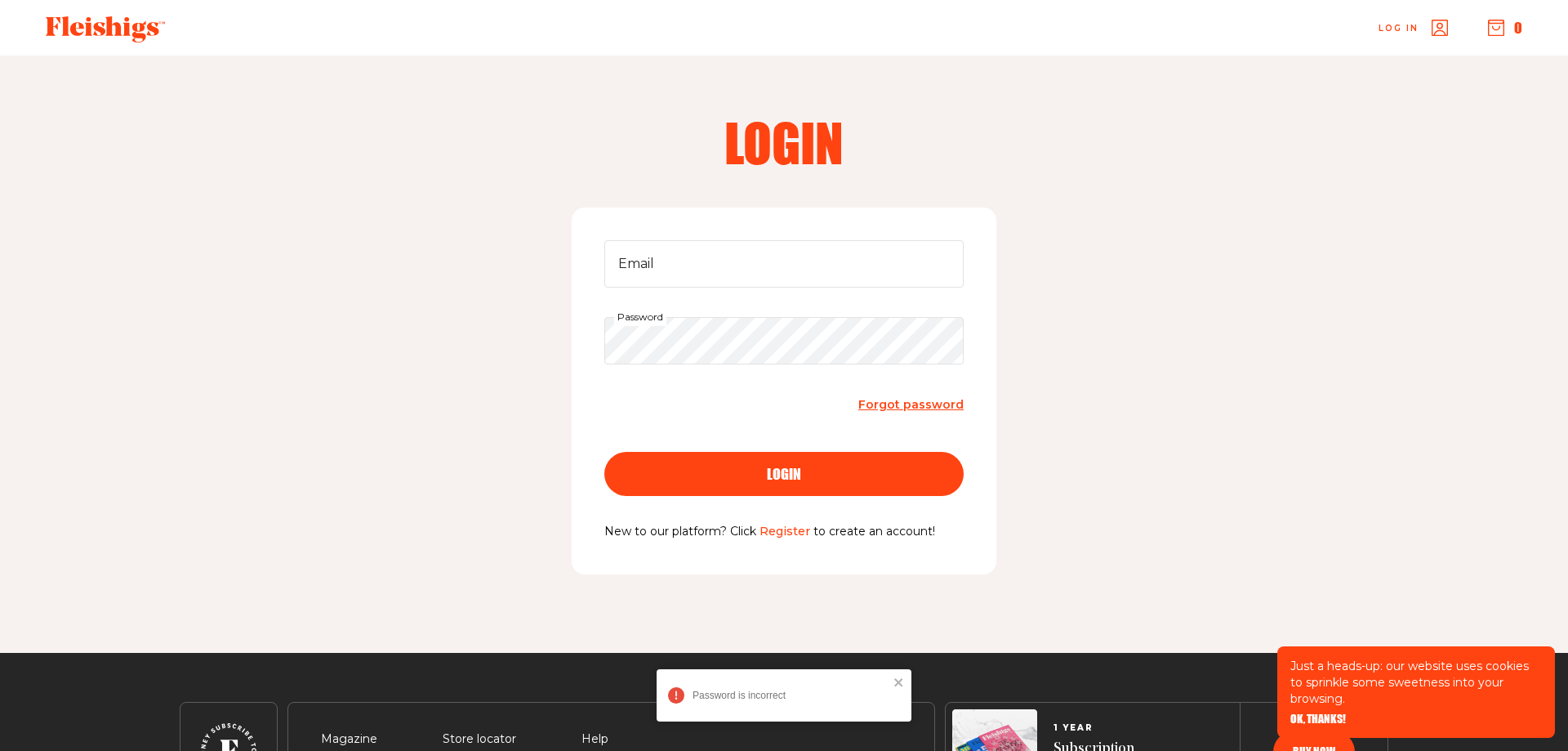 click on "Forgot password" at bounding box center (911, 405) 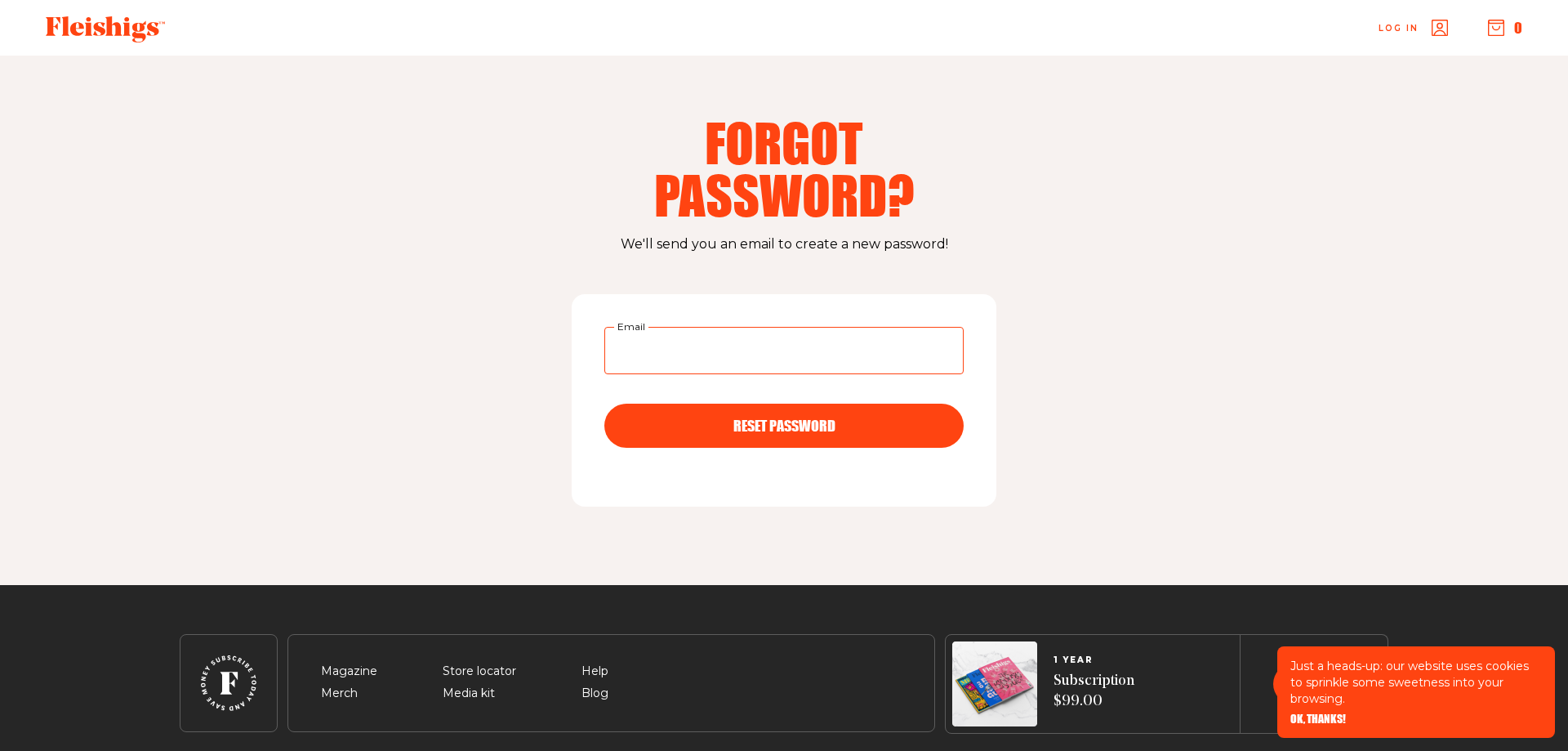click on "Email" at bounding box center (784, 351) 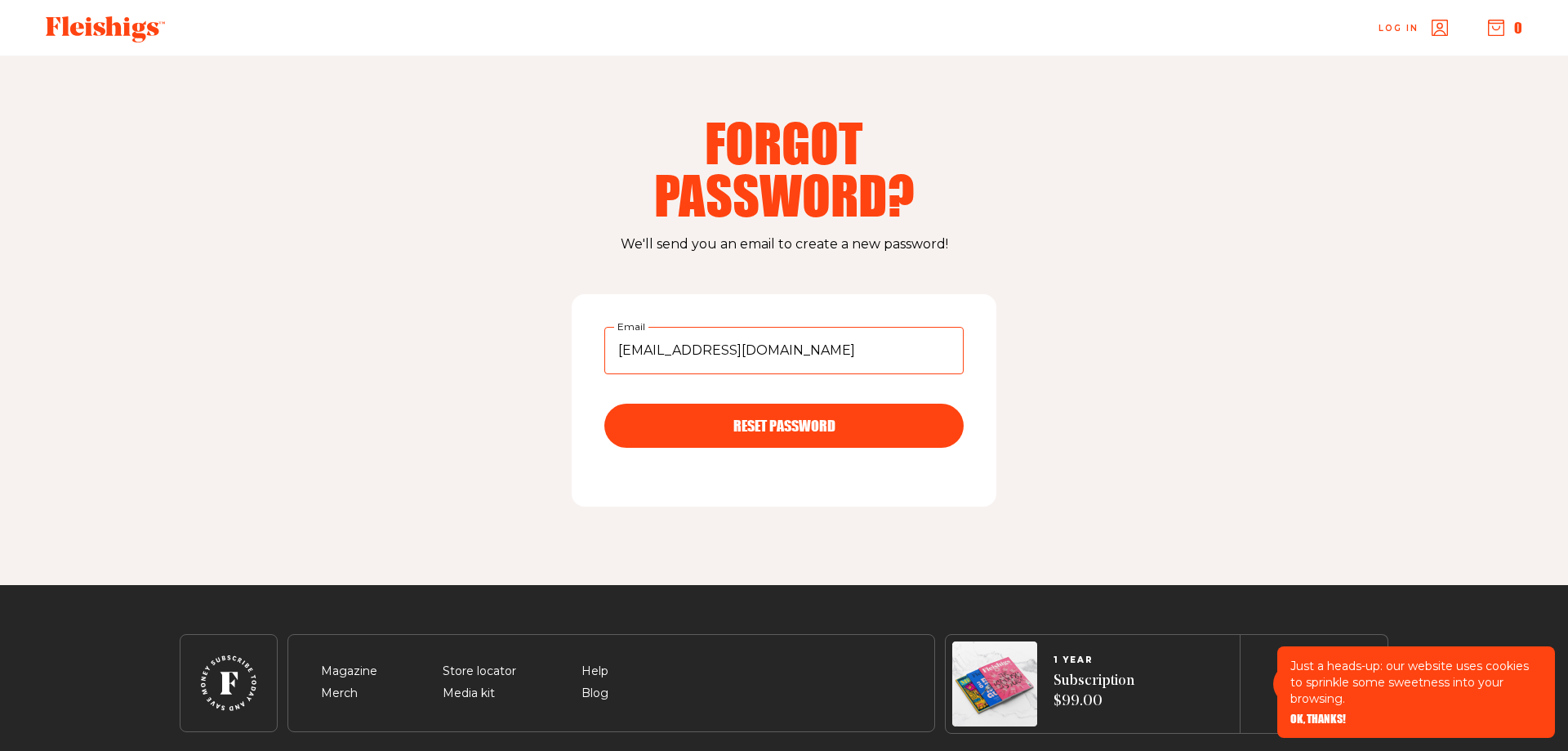 type on "aschochat@hahnauto.com" 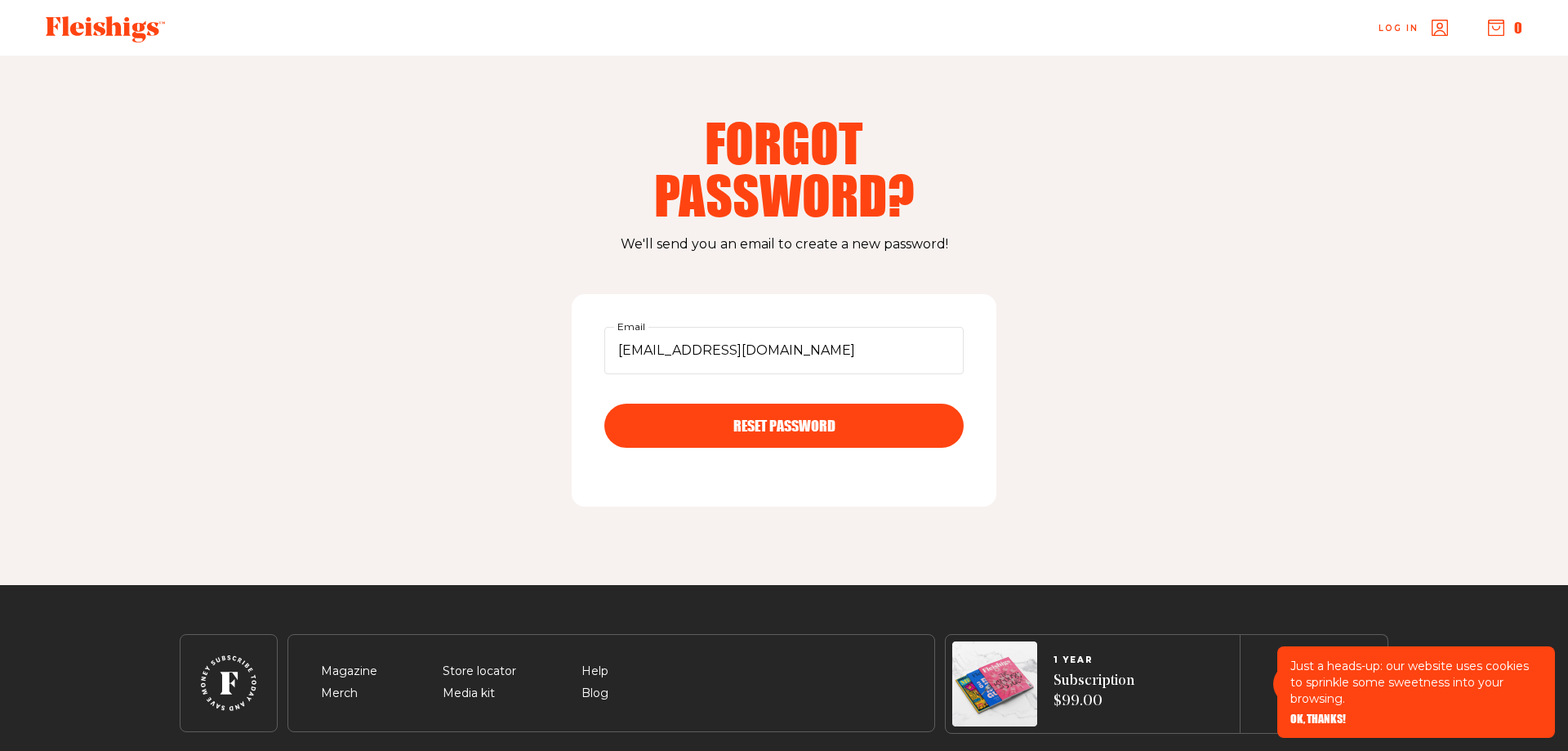 click on "RESET PASSWORD" at bounding box center [784, 411] 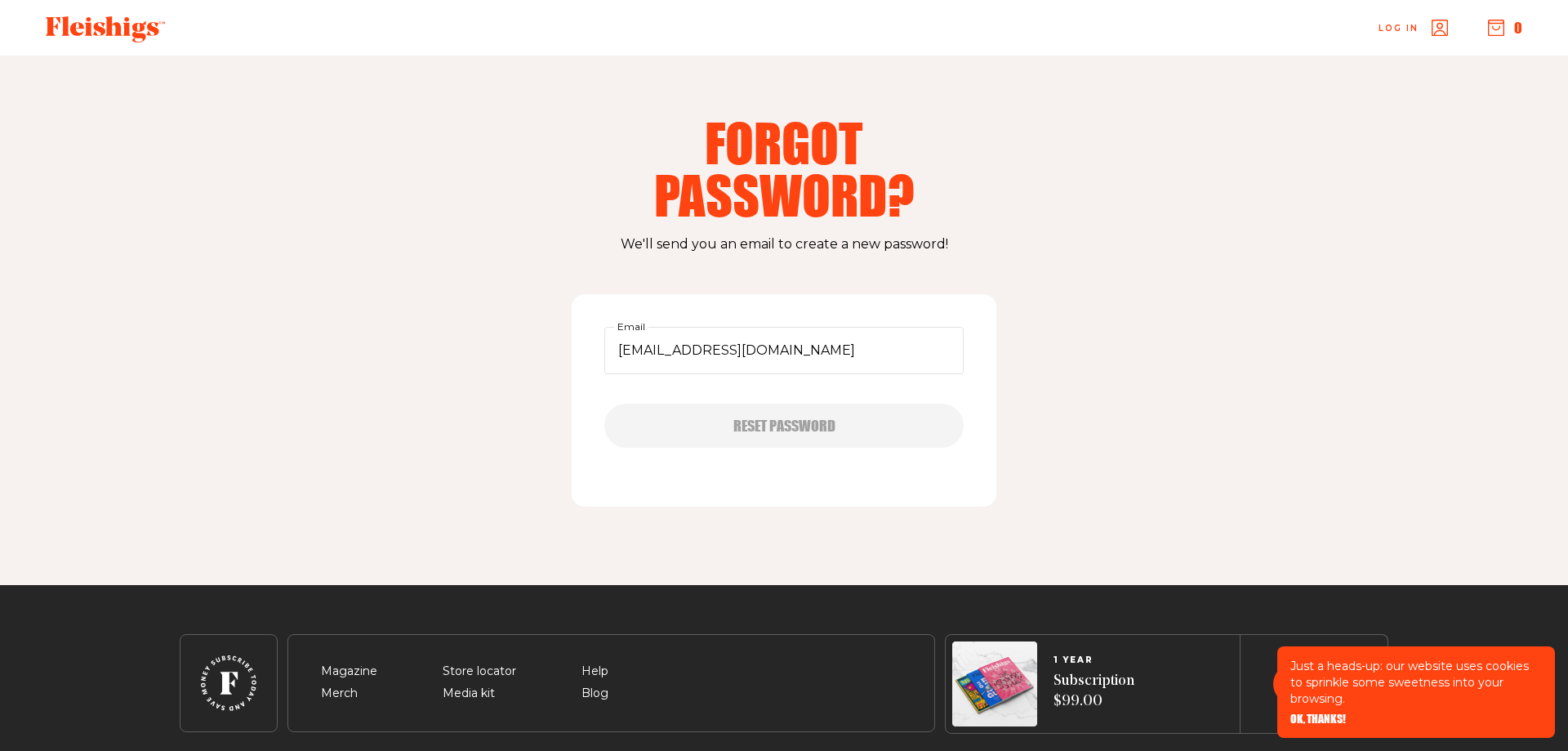 type 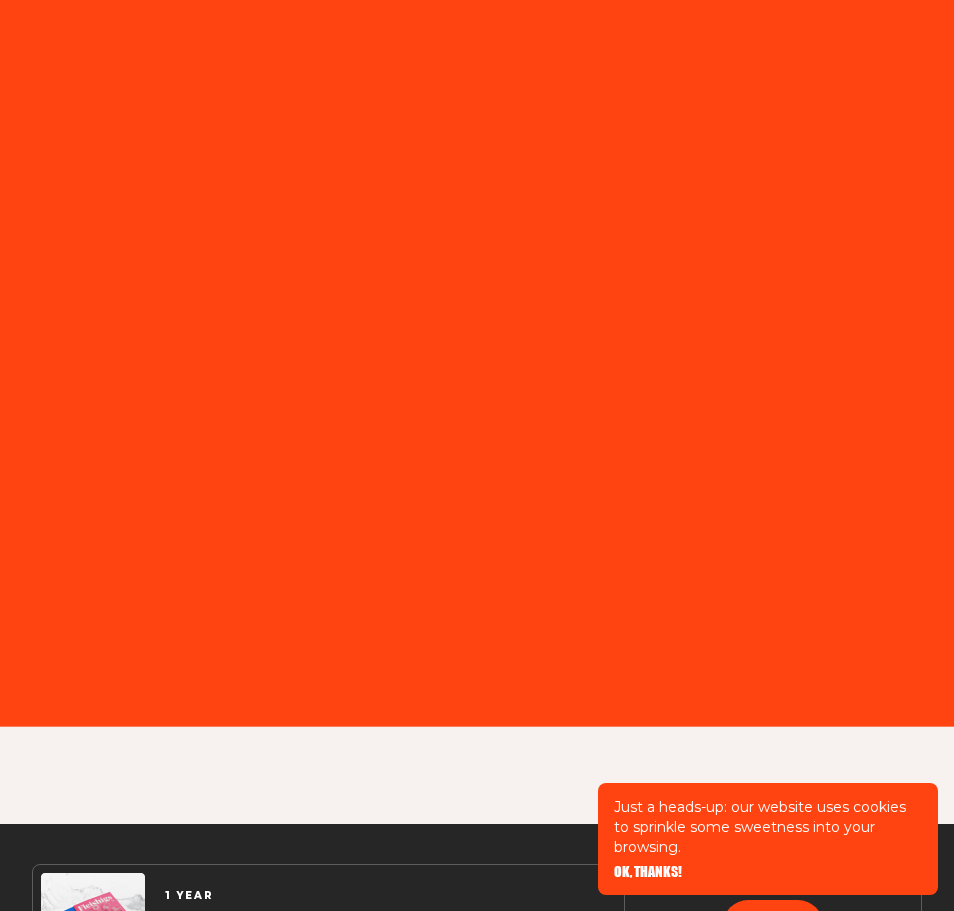 scroll, scrollTop: 0, scrollLeft: 0, axis: both 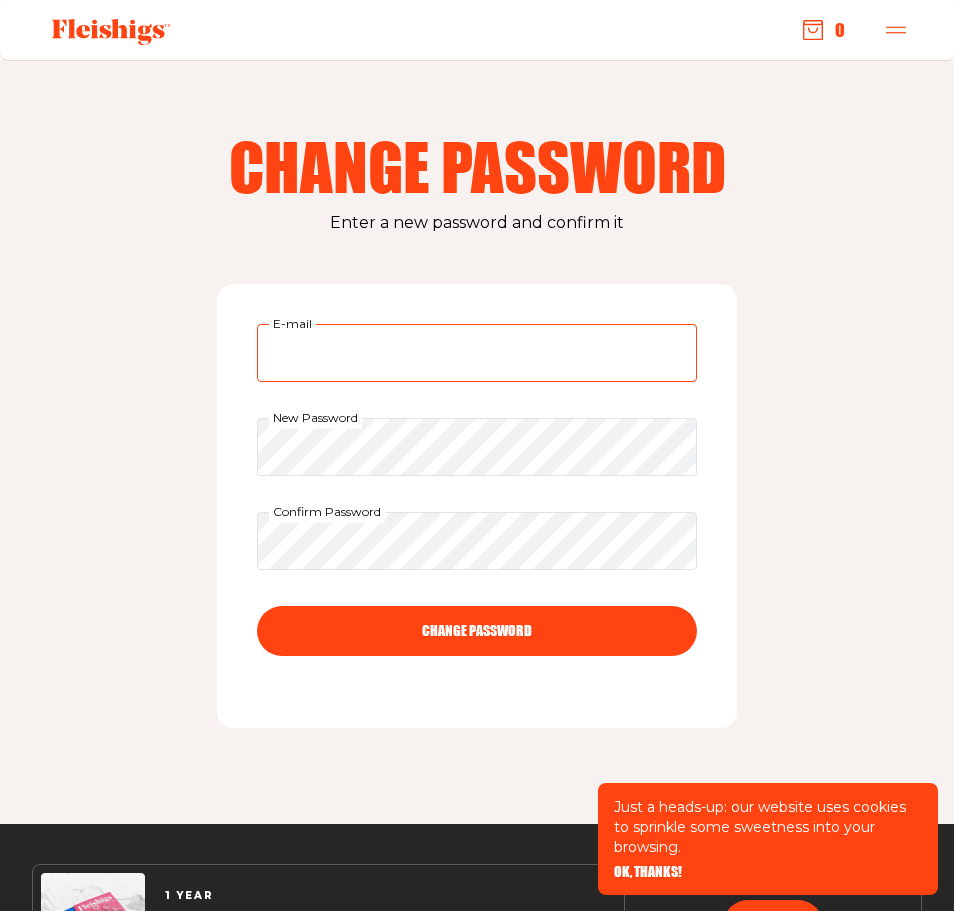 click on "E-mail" at bounding box center [477, 353] 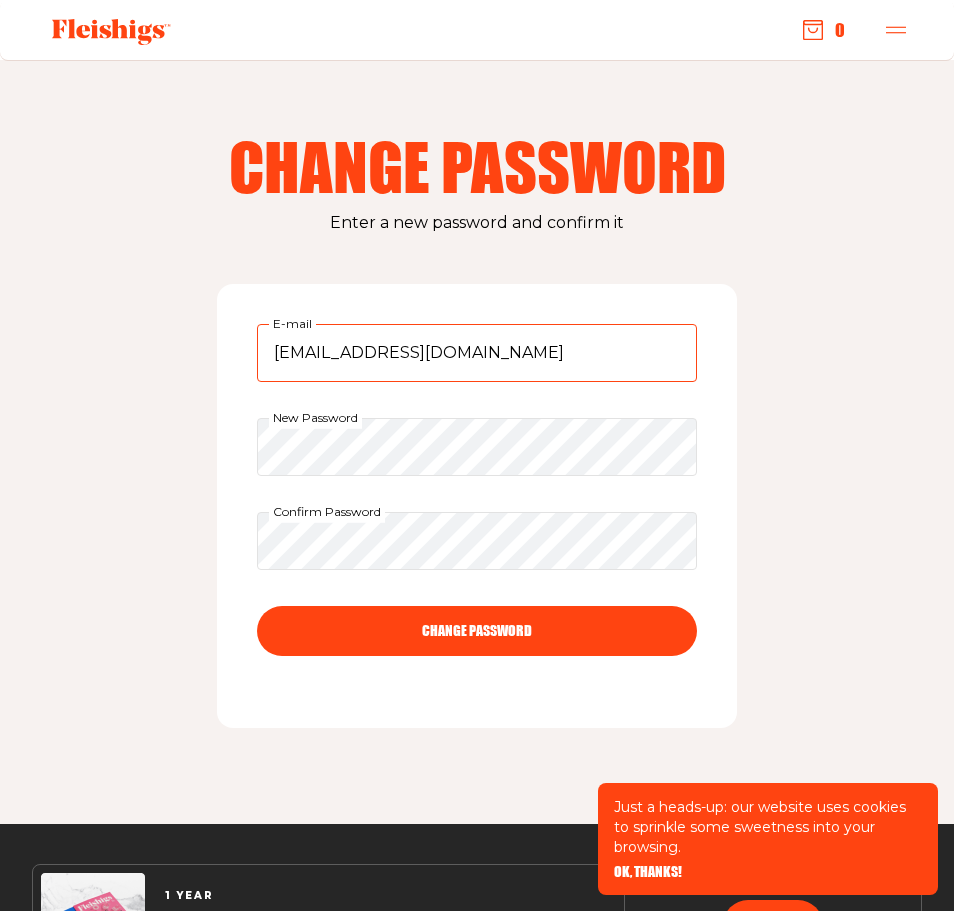 type on "[EMAIL_ADDRESS][DOMAIN_NAME]" 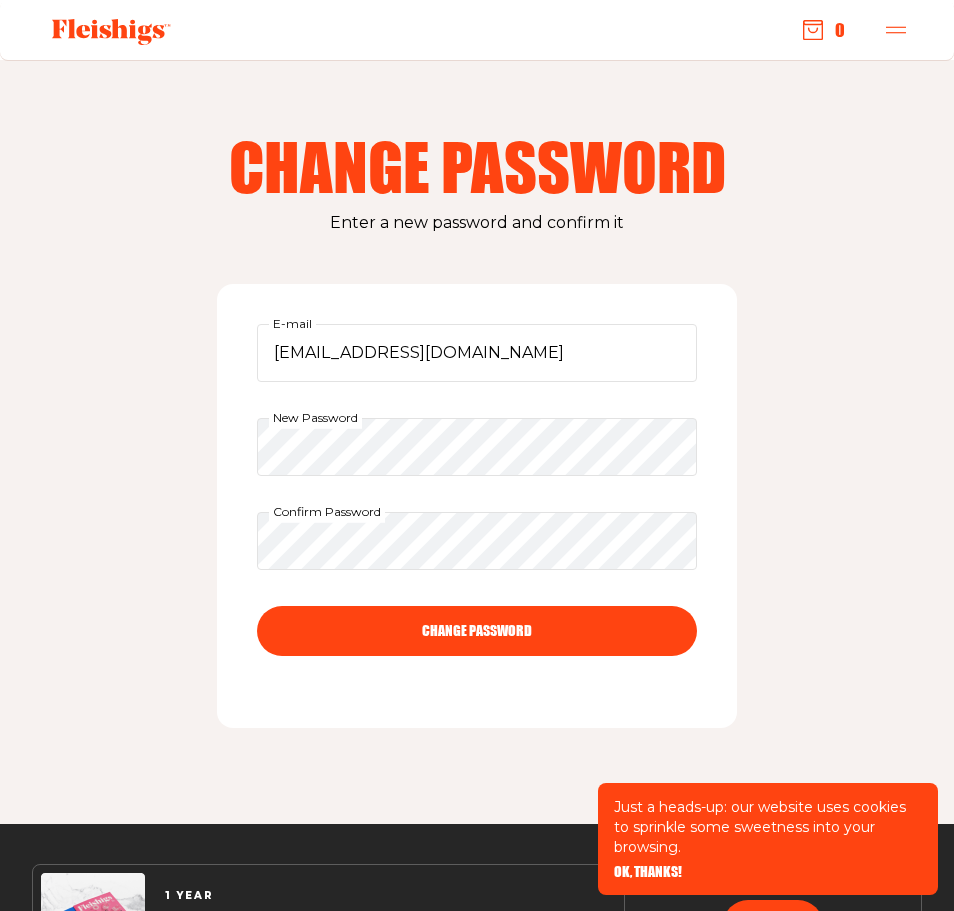 click on "CHANGE PASSWORD" at bounding box center (477, 631) 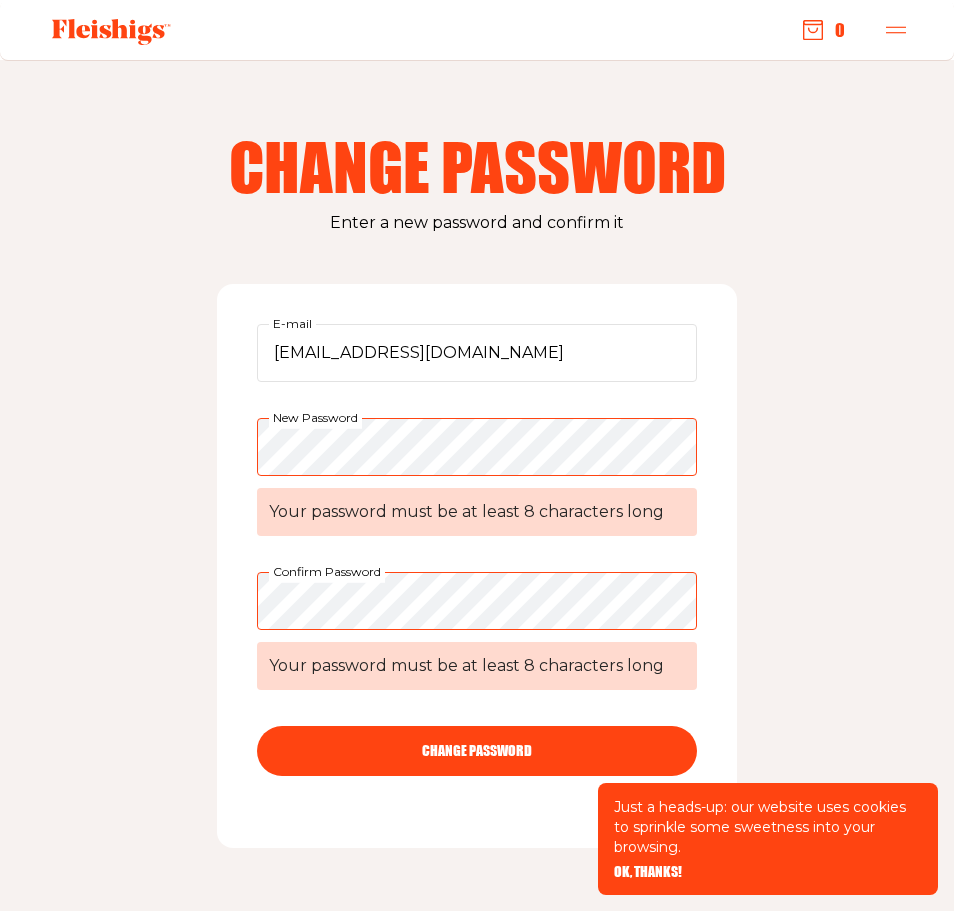 click on "CHANGE PASSWORD" at bounding box center [477, 751] 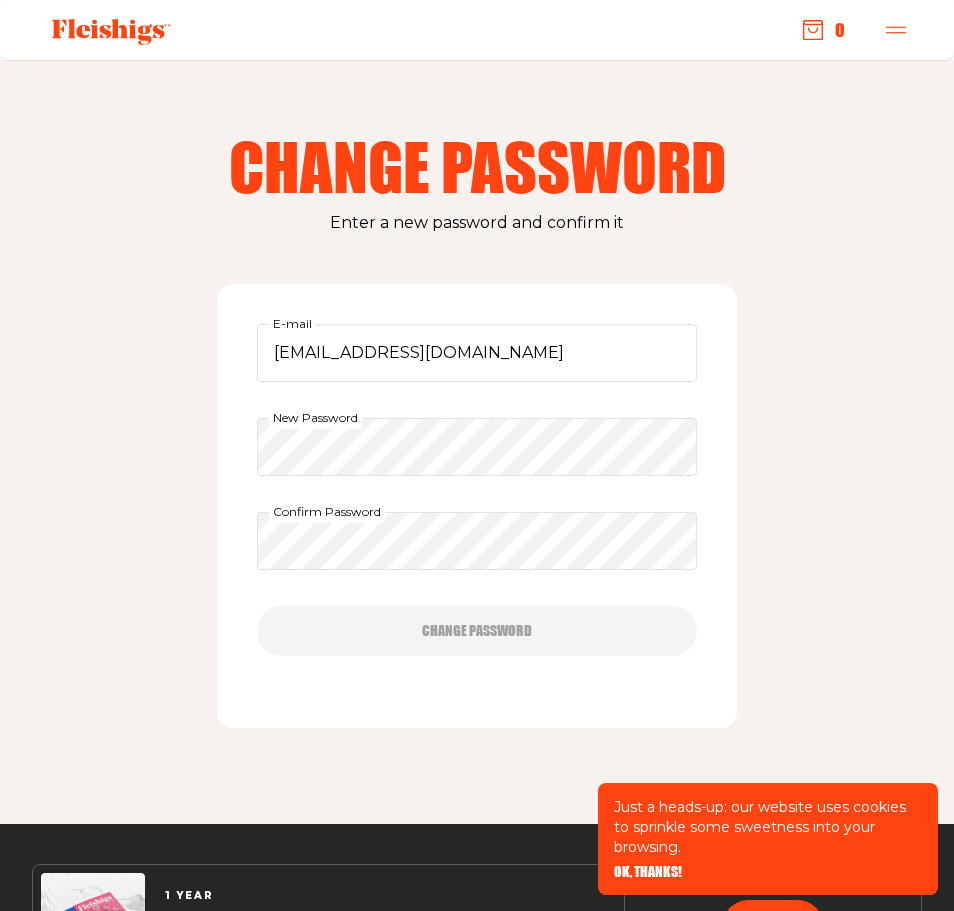 type 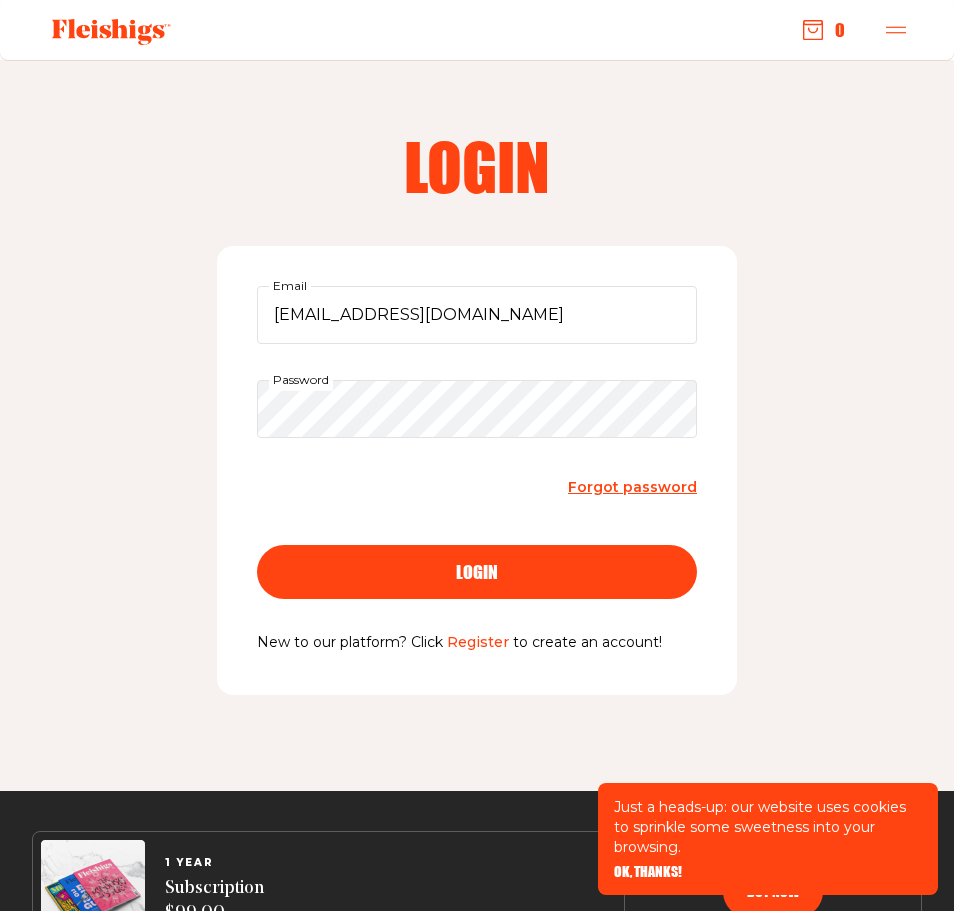 click on "login" at bounding box center [477, 572] 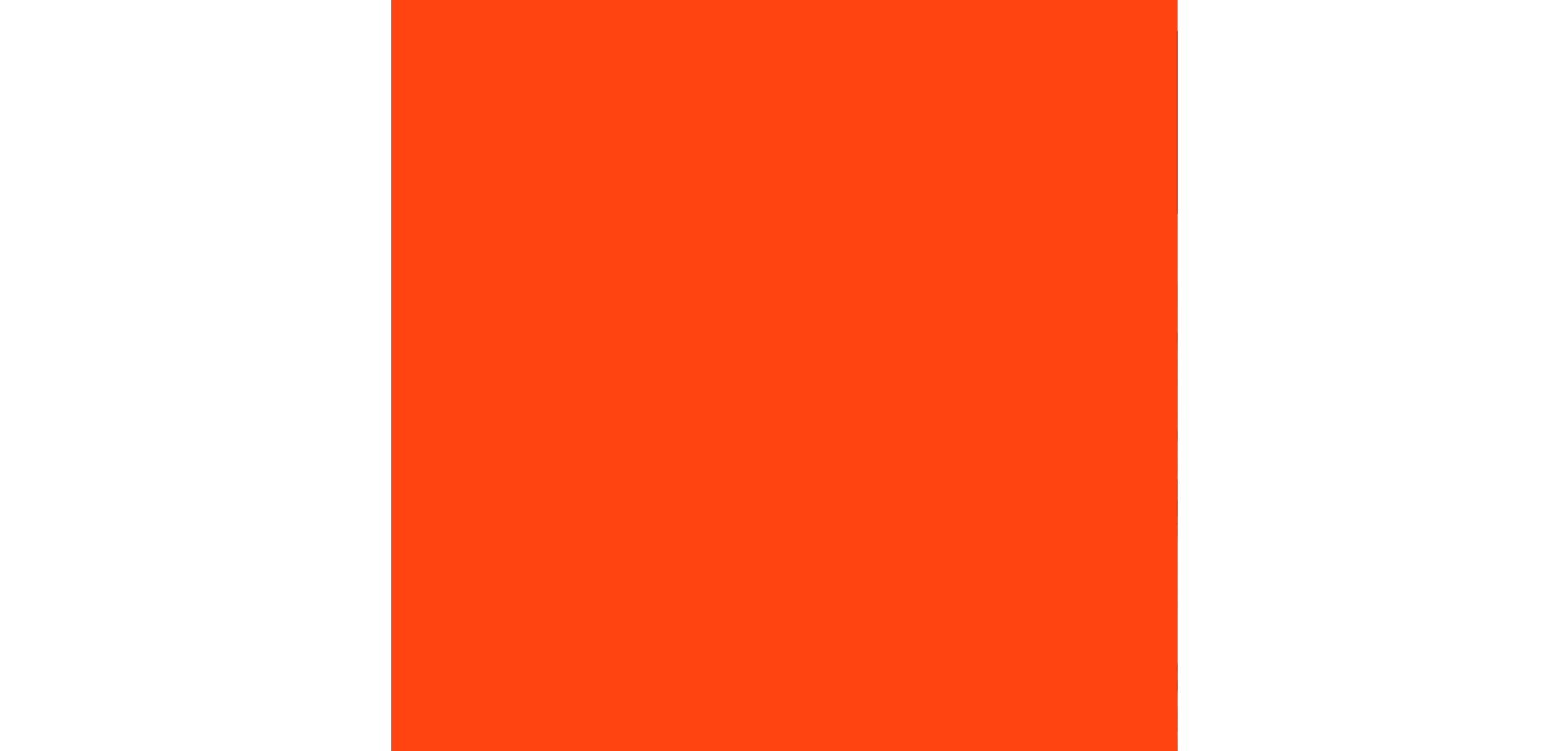 scroll, scrollTop: 0, scrollLeft: 0, axis: both 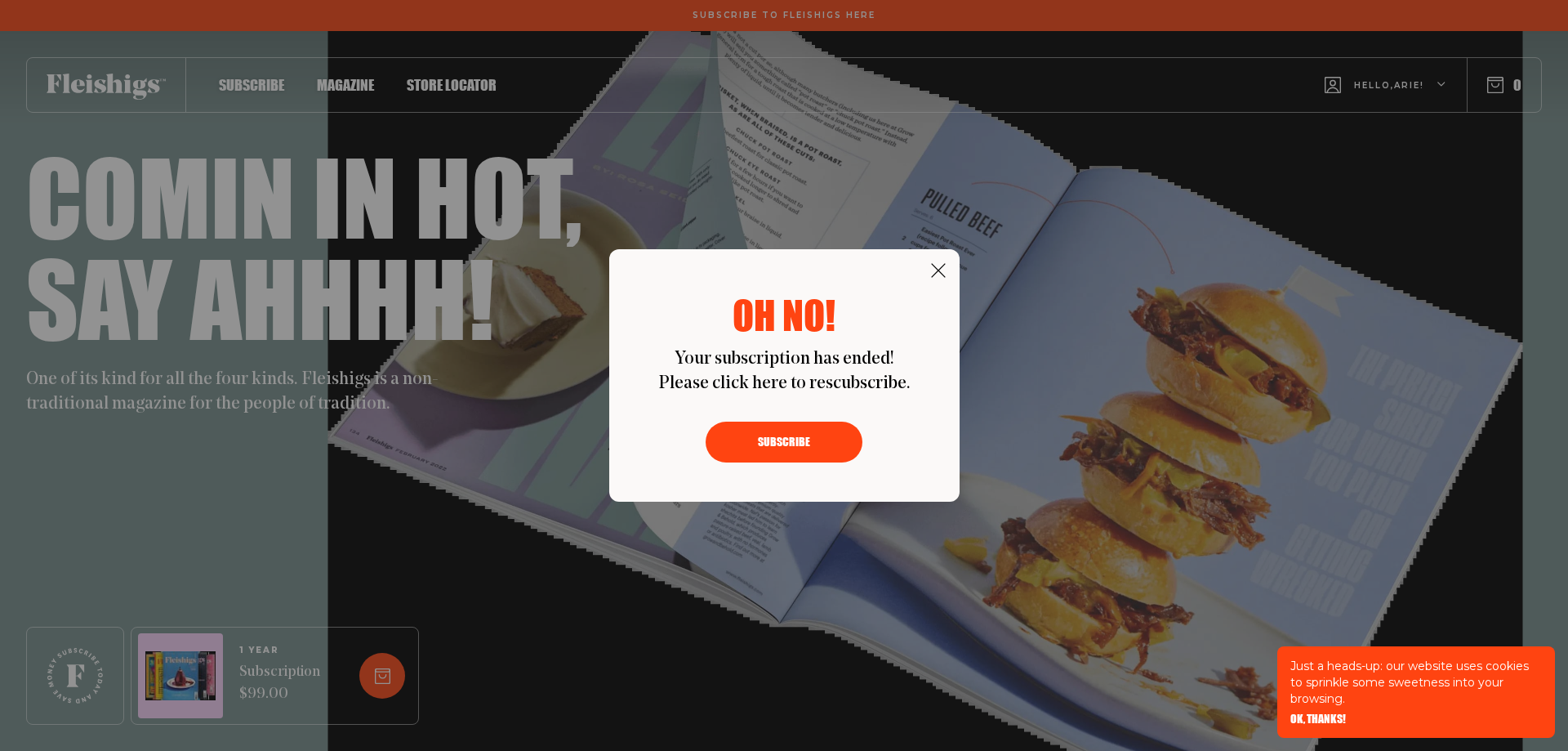 click on "Subscribe" at bounding box center [784, 442] 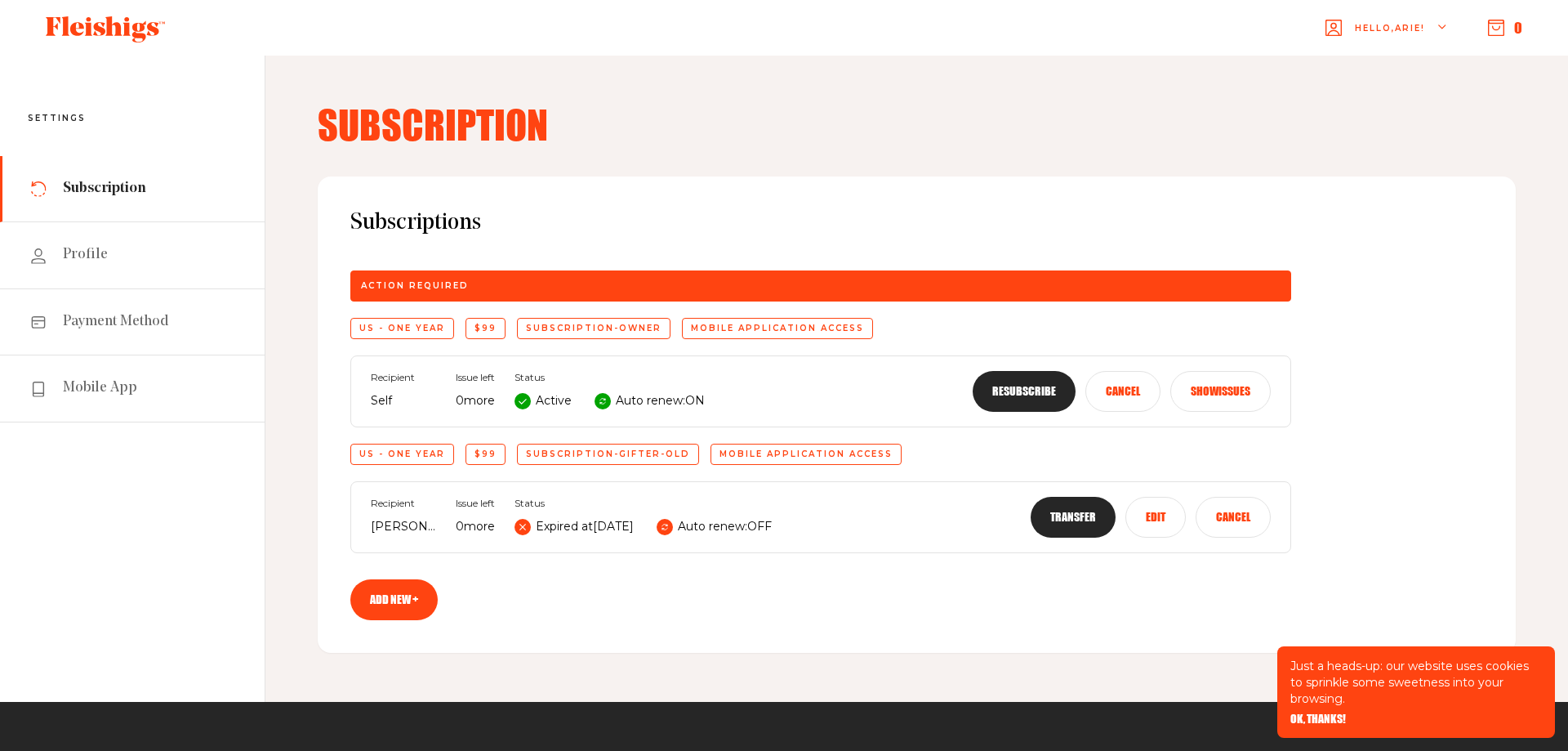 click on "Resubscribe" at bounding box center (1024, 391) 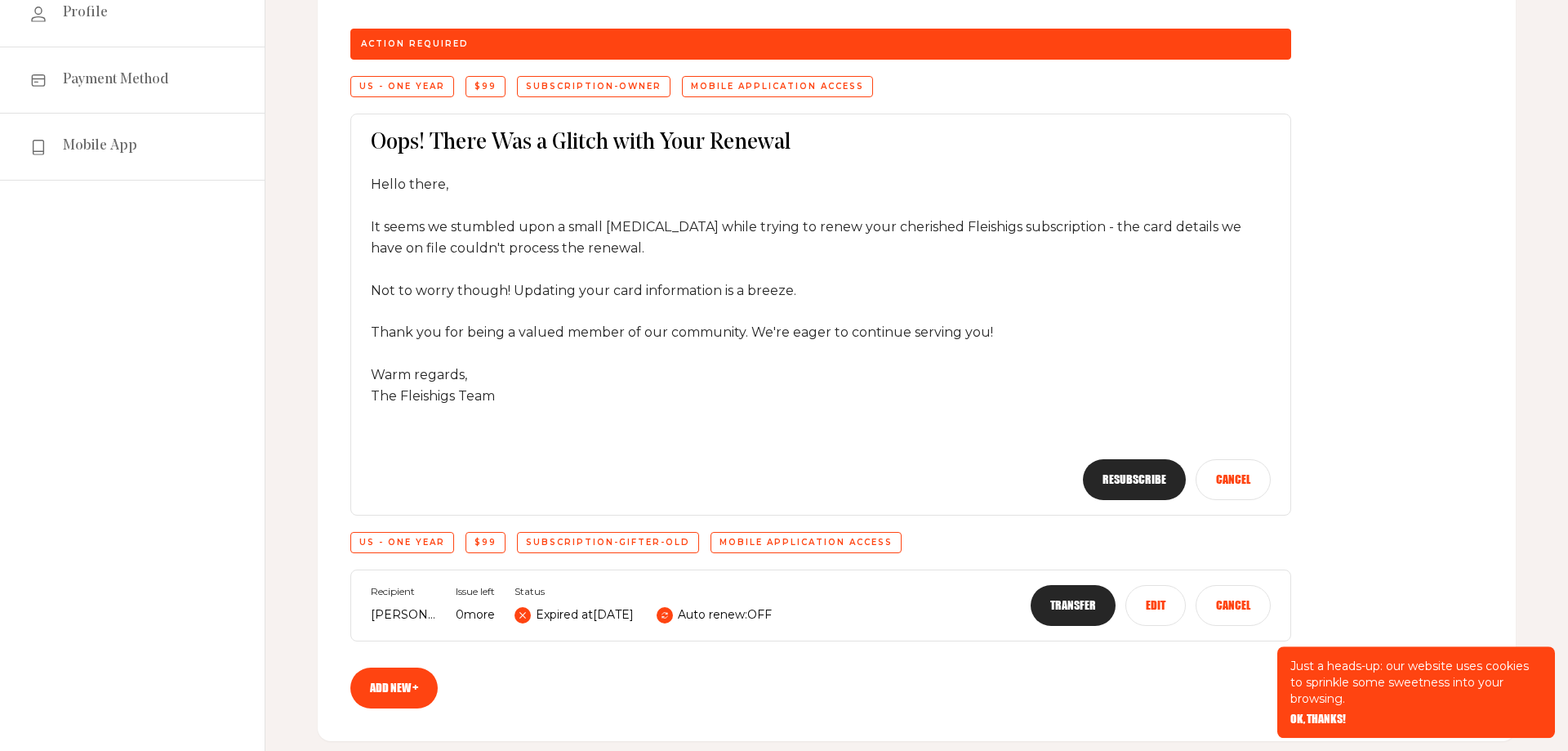 scroll, scrollTop: 250, scrollLeft: 0, axis: vertical 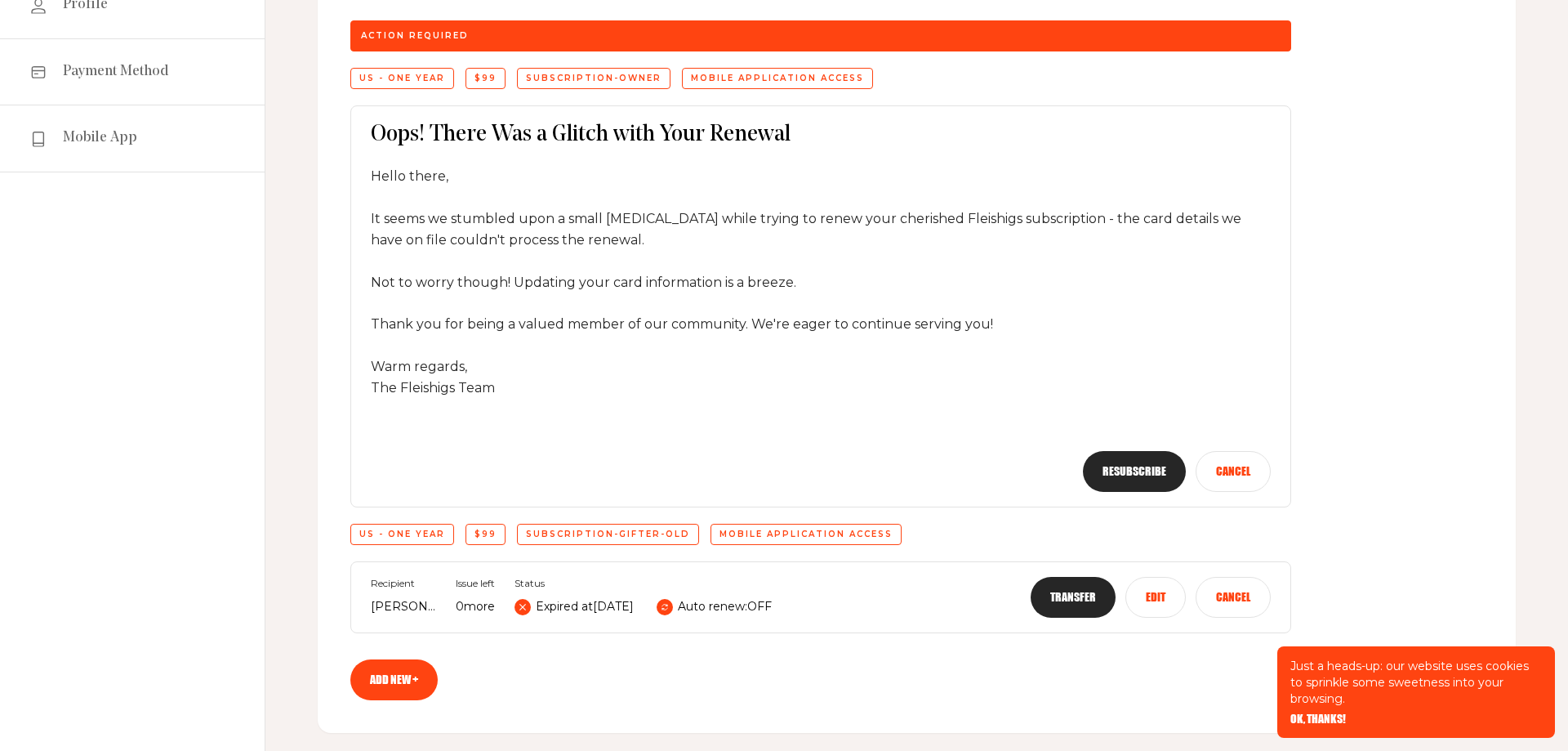 click on "Resubscribe" at bounding box center [1134, 472] 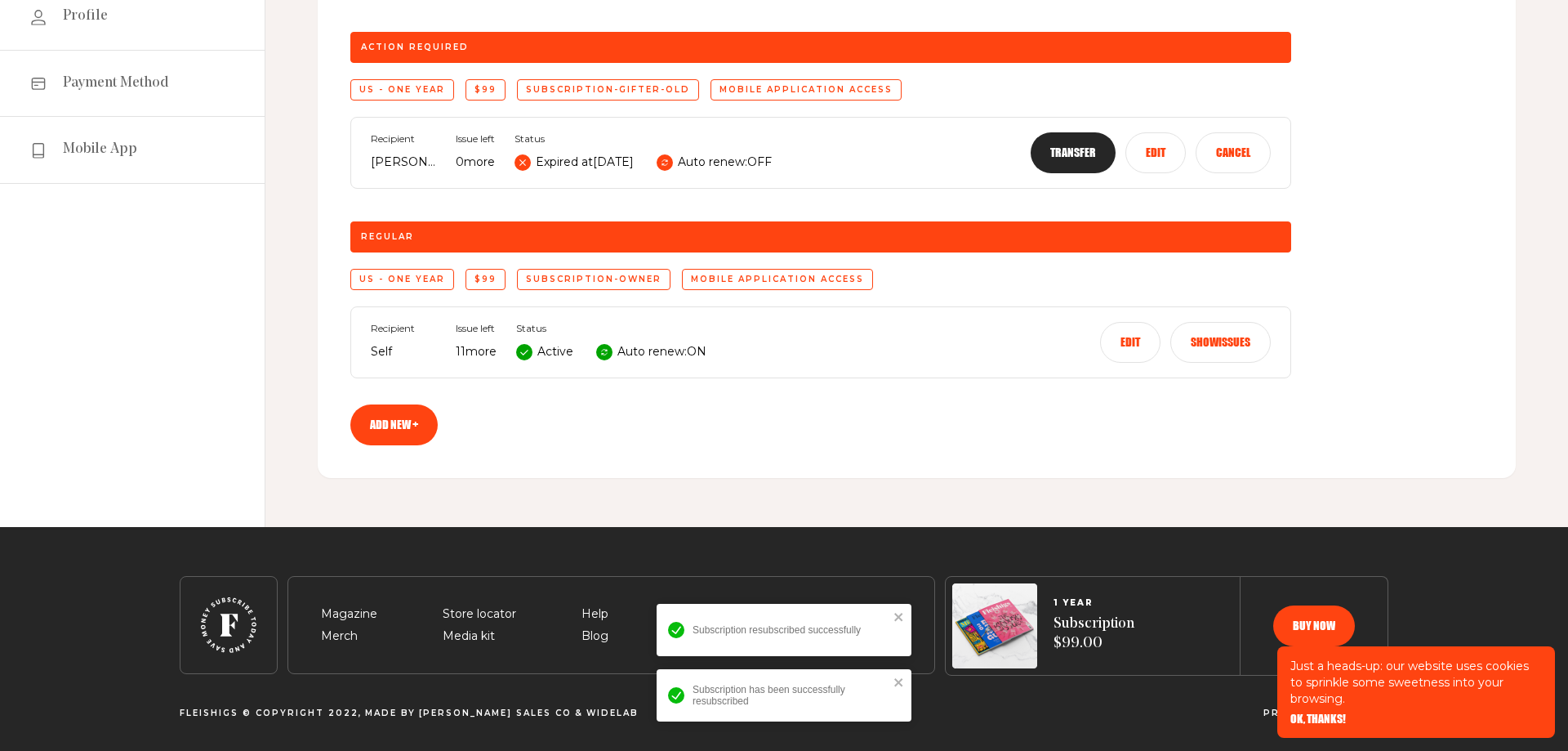 scroll, scrollTop: 0, scrollLeft: 0, axis: both 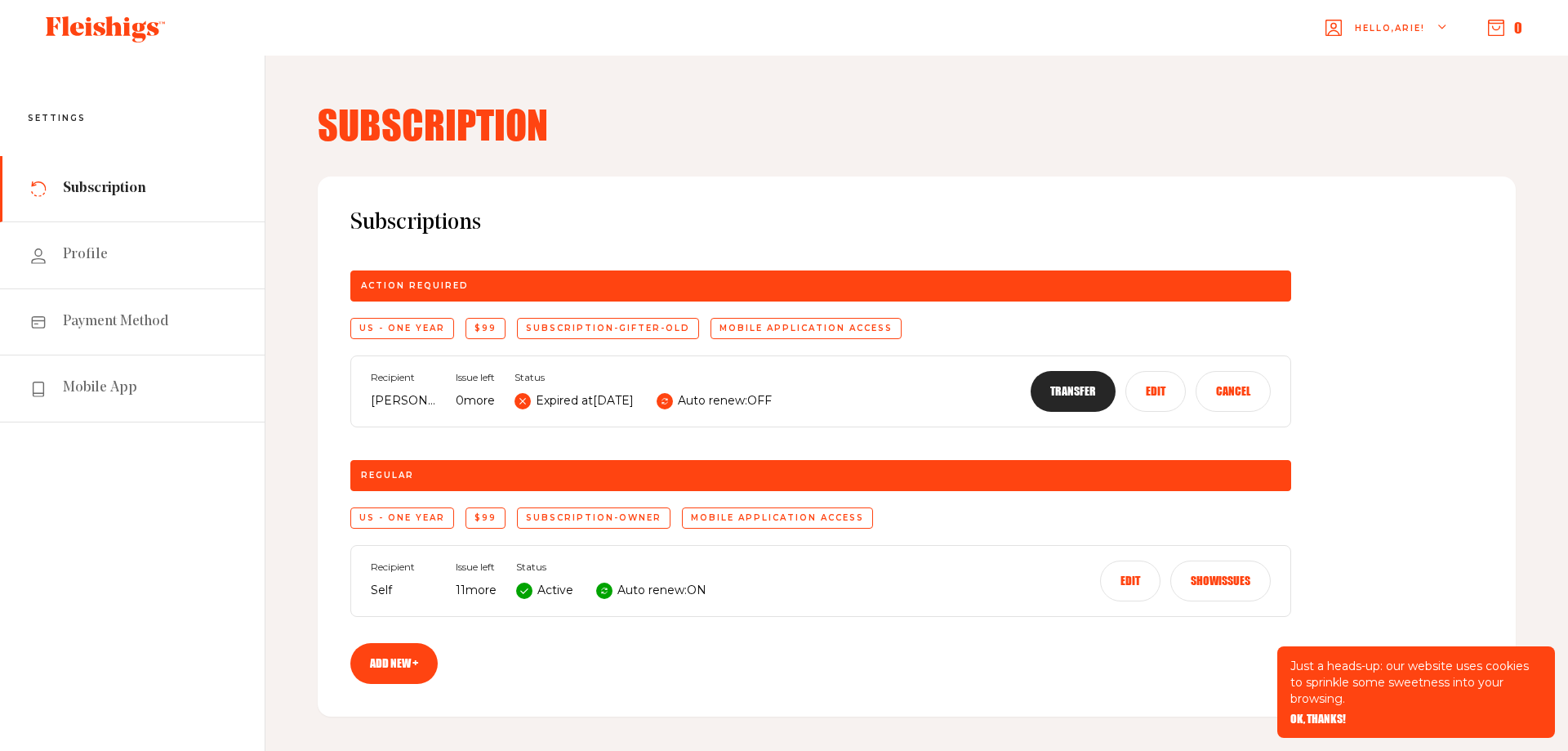 click on "Cancel" at bounding box center [1233, 391] 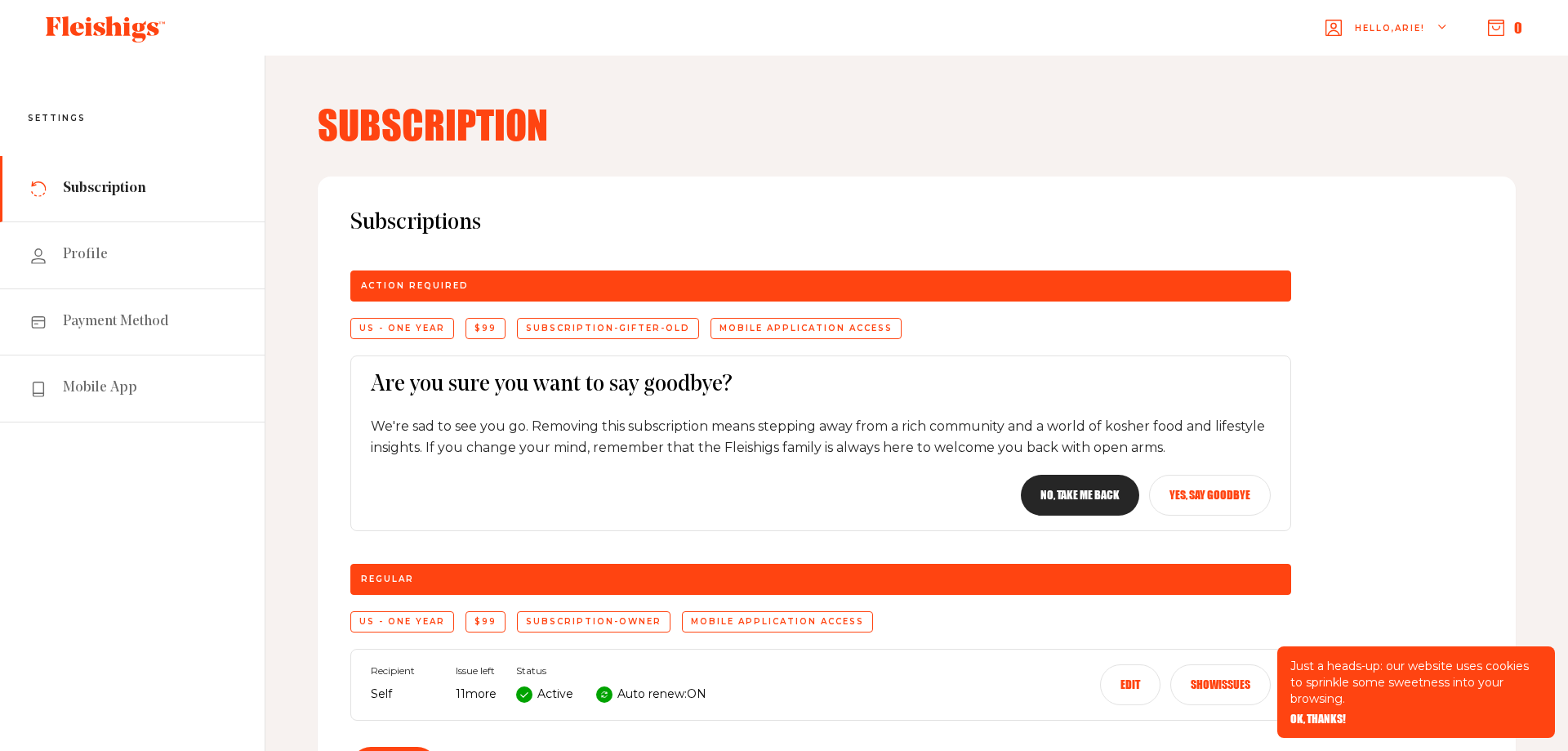 click on "Yes, say goodbye" at bounding box center (1209, 495) 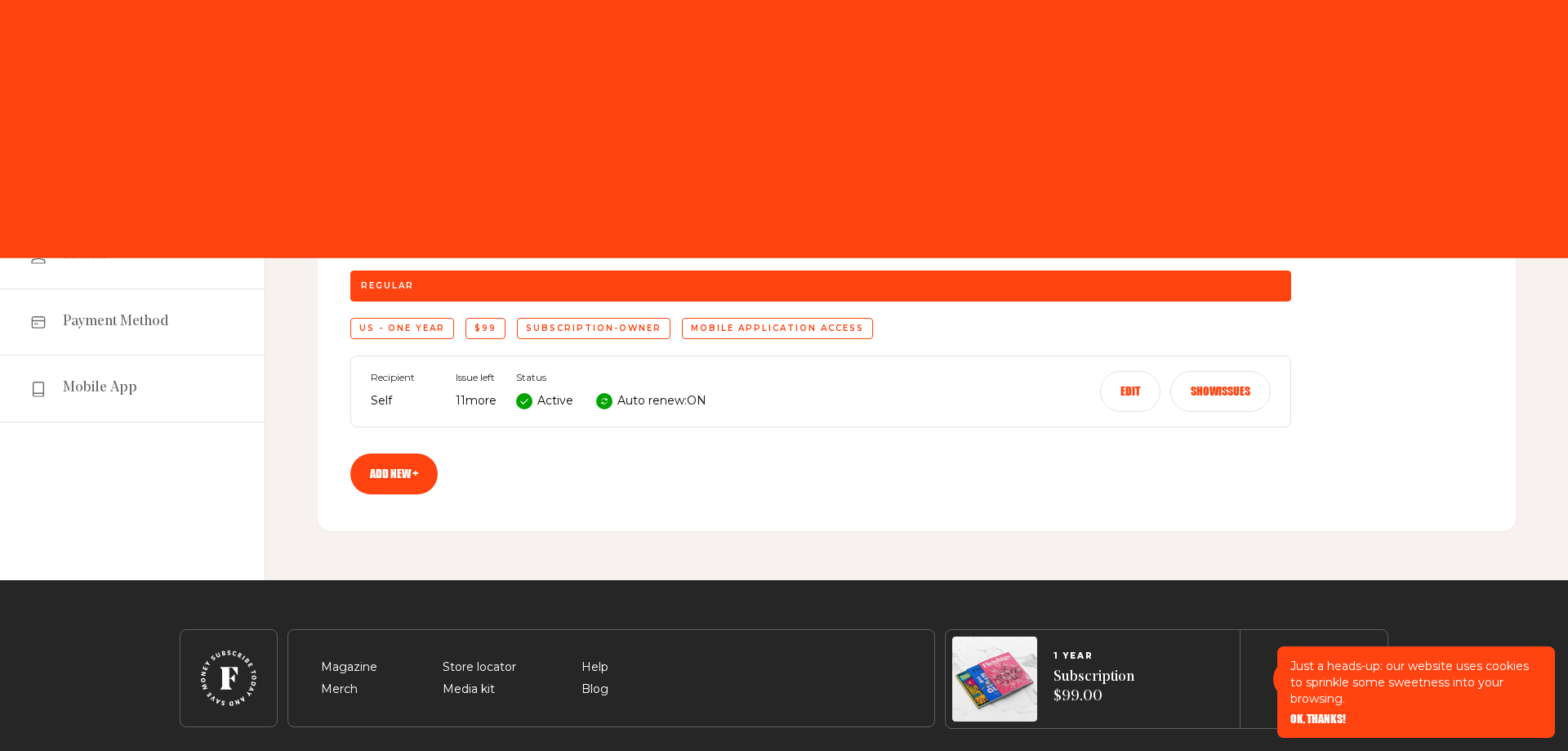 scroll, scrollTop: 0, scrollLeft: 0, axis: both 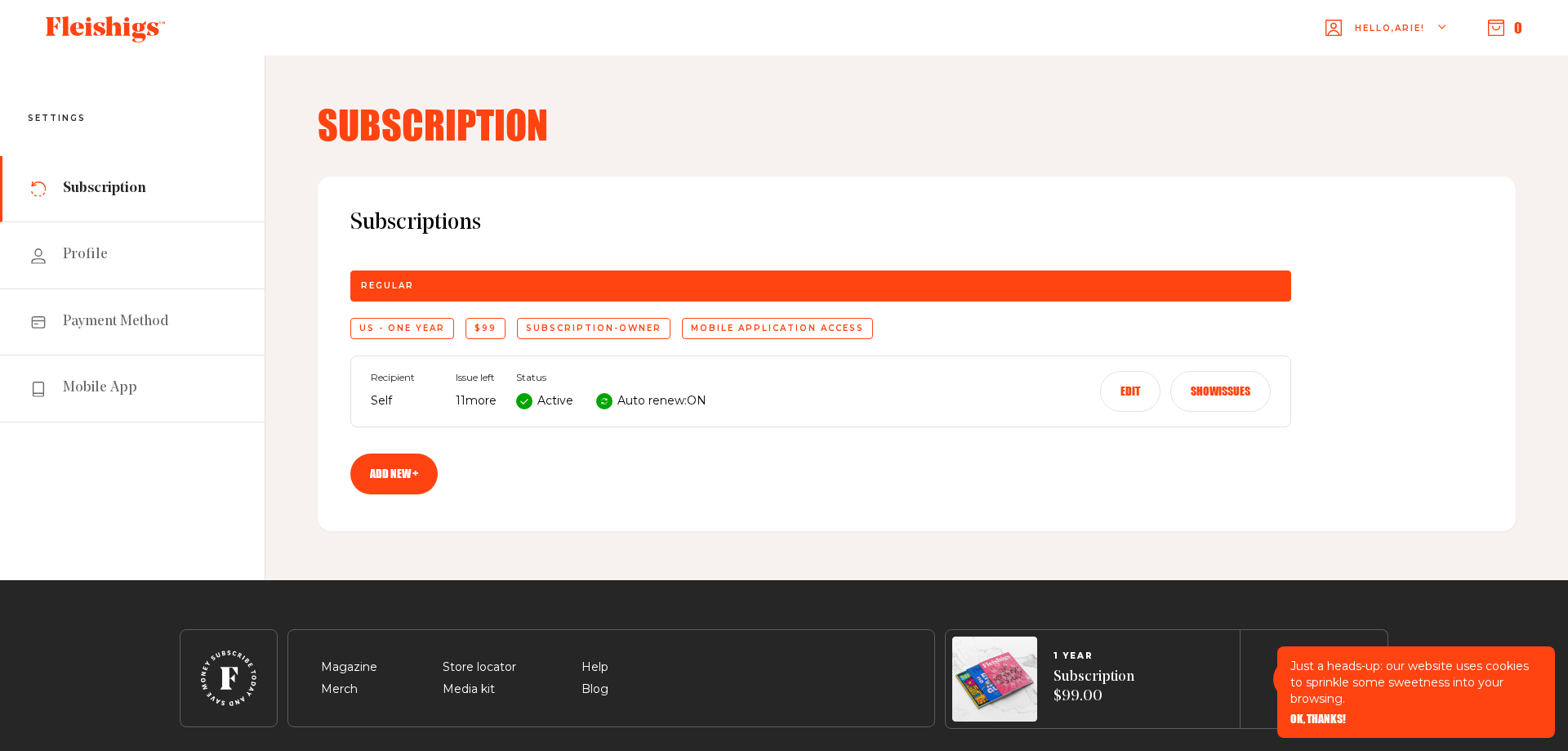 click on "Show  issues" at bounding box center [1220, 391] 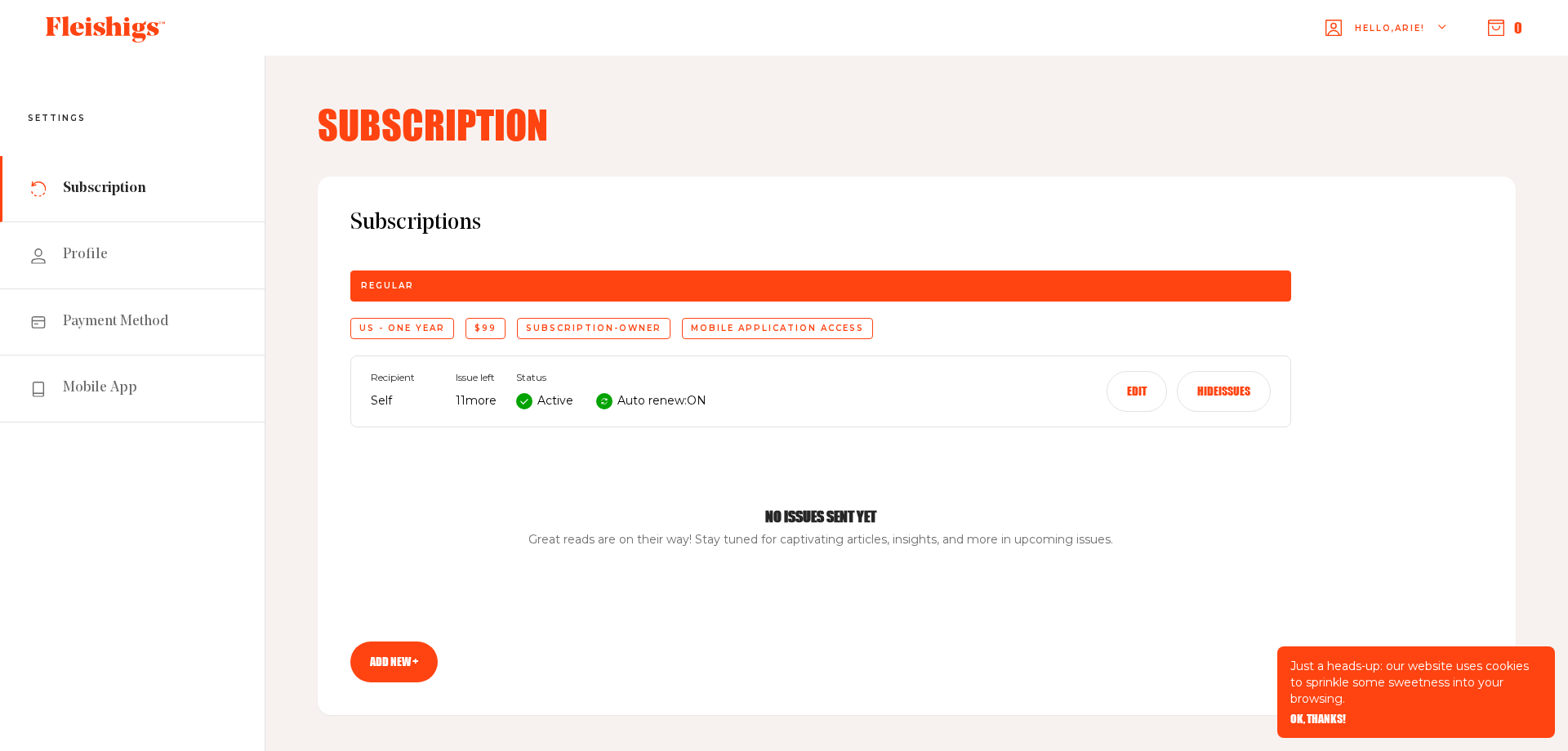 click on "Hide  issues" at bounding box center (1223, 391) 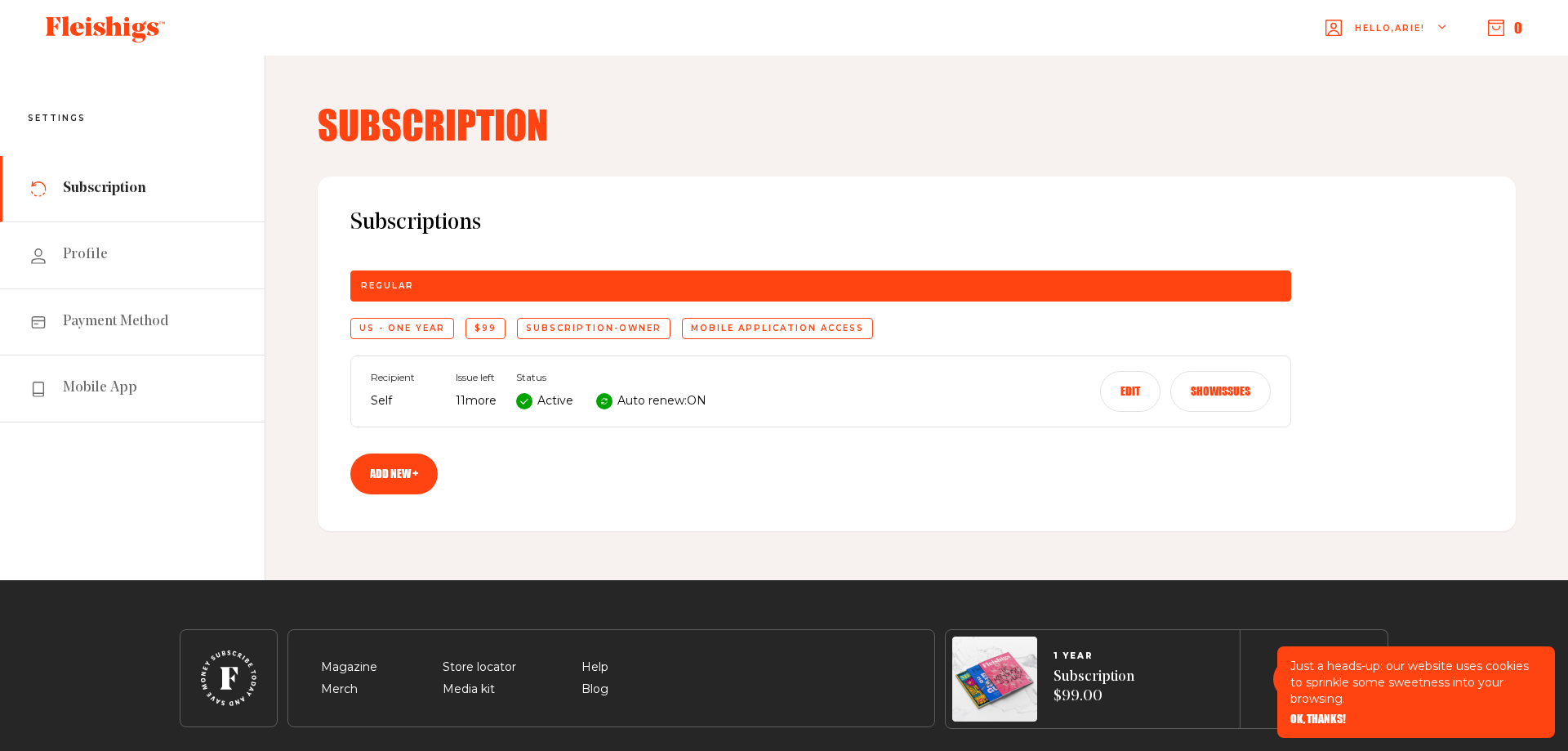 click on "Edit" at bounding box center [1130, 391] 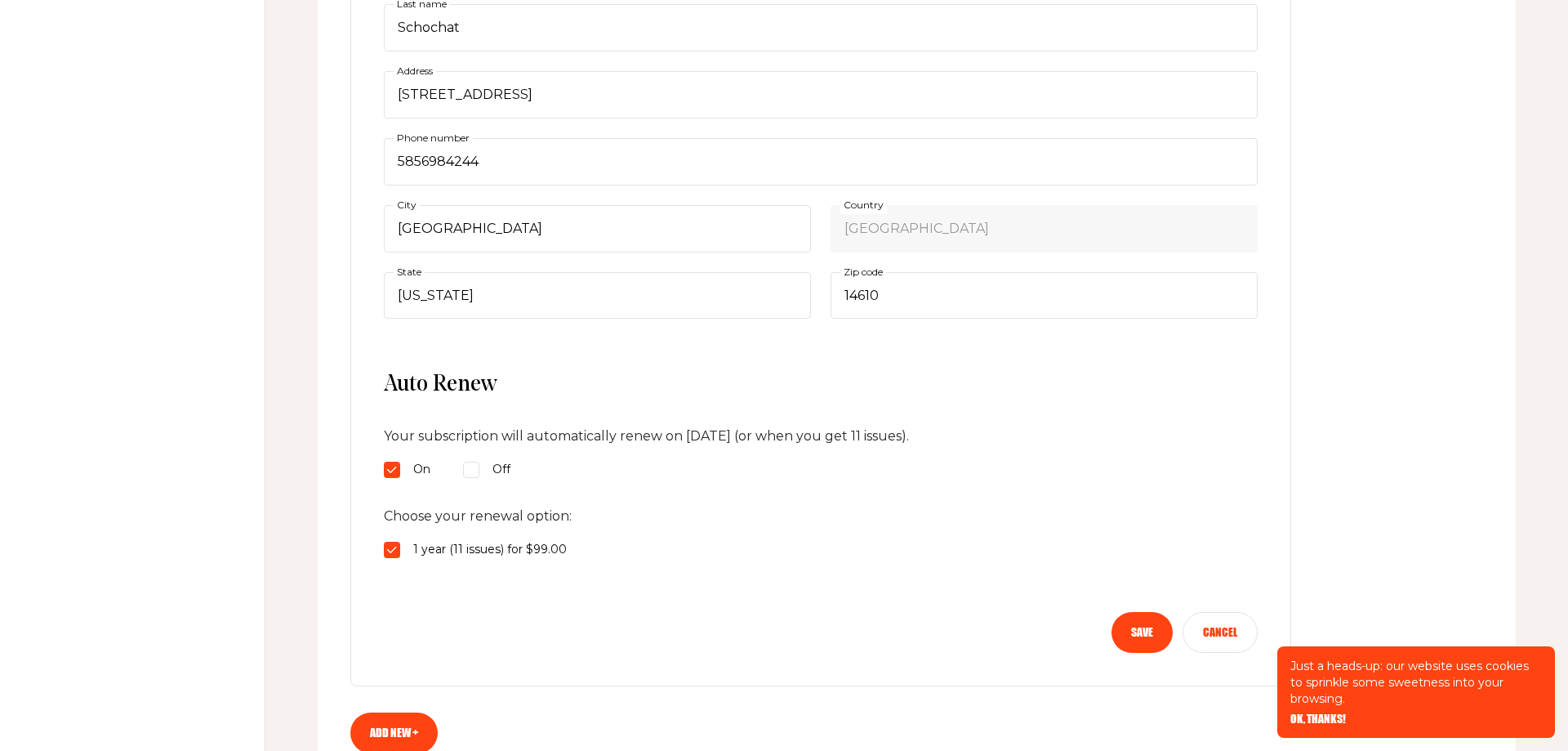 scroll, scrollTop: 0, scrollLeft: 0, axis: both 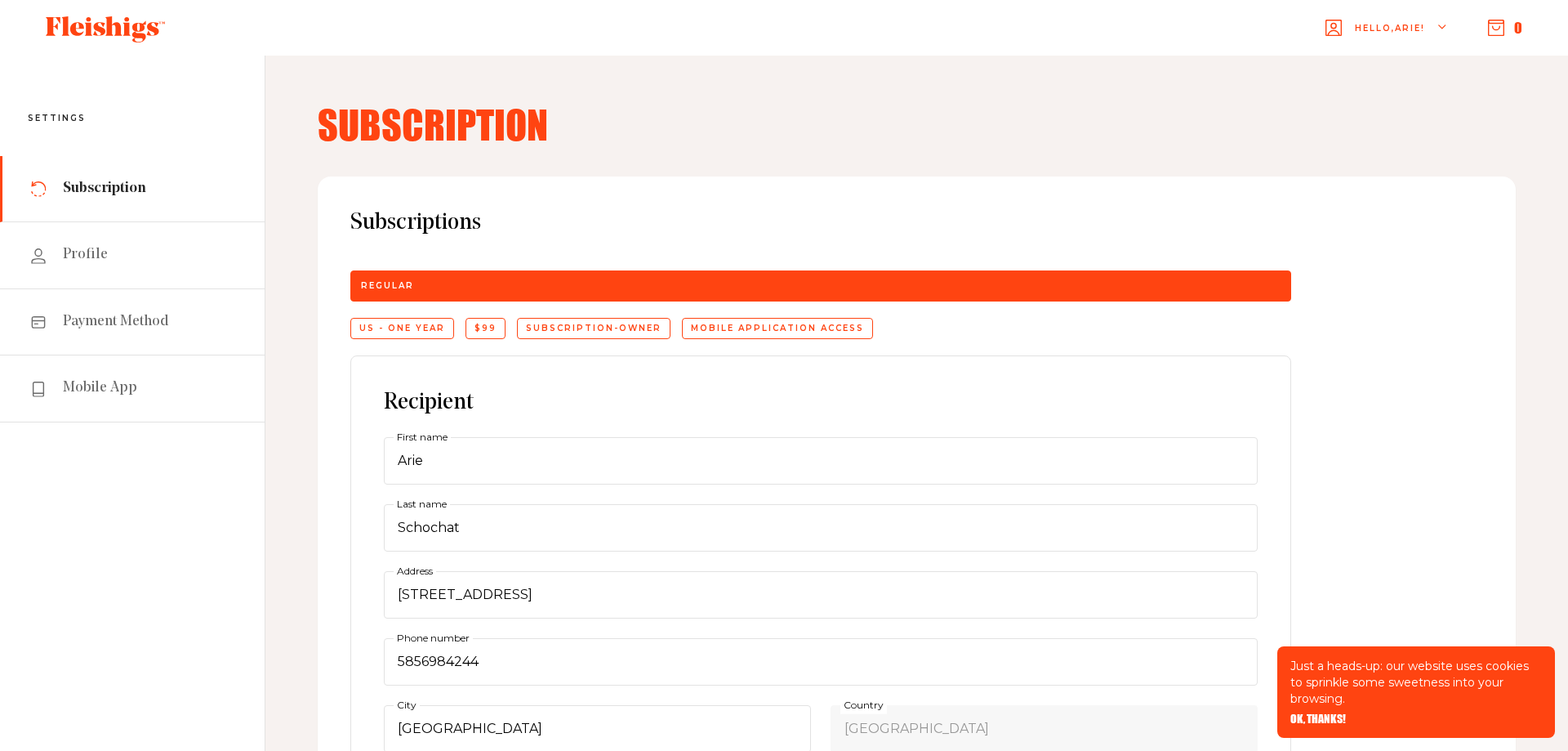 click 